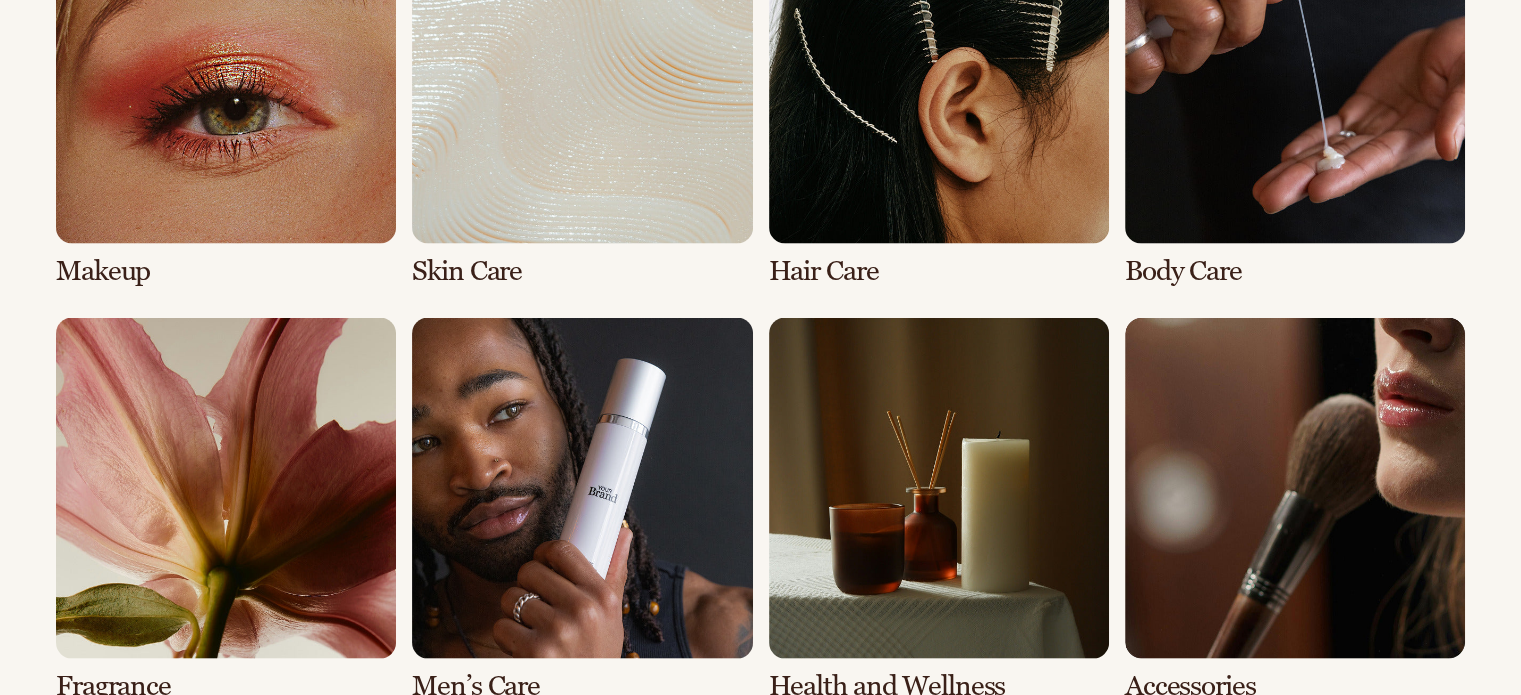 scroll, scrollTop: 3891, scrollLeft: 0, axis: vertical 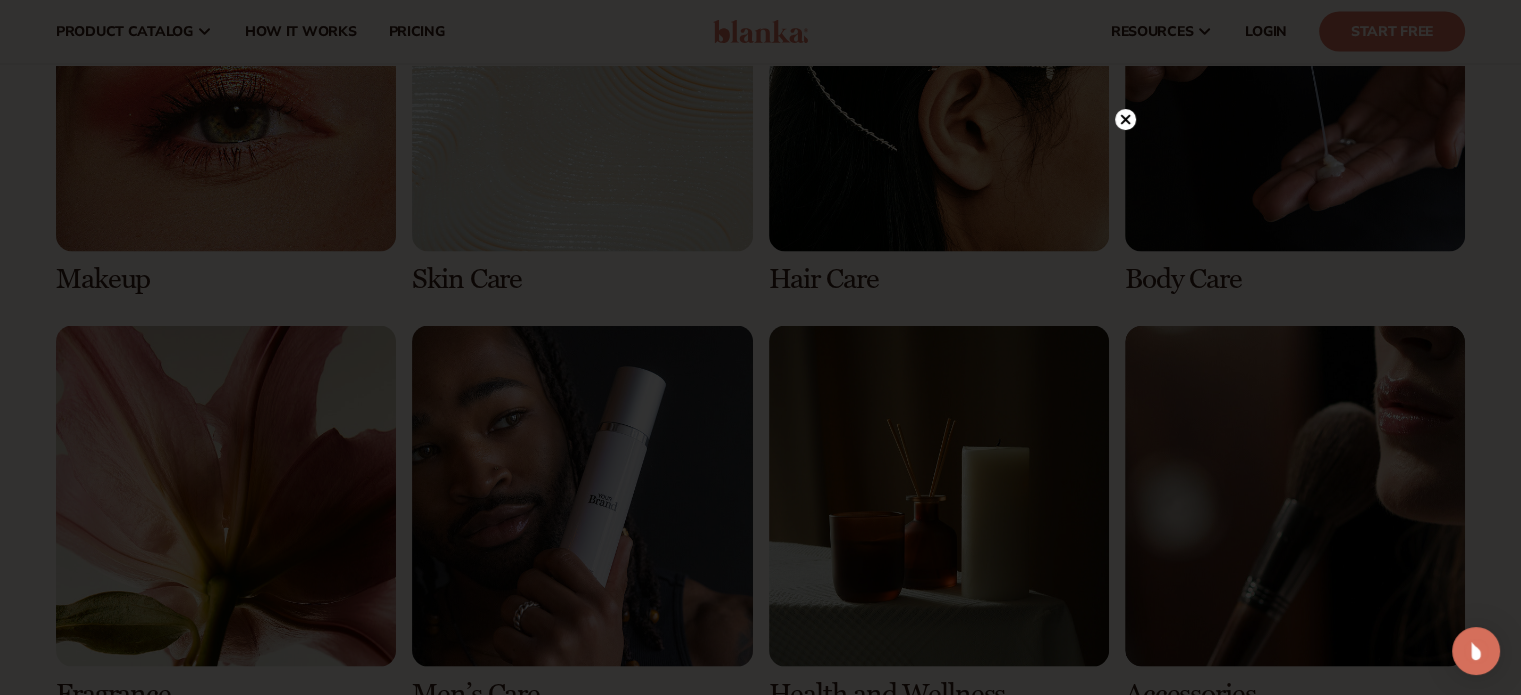 click 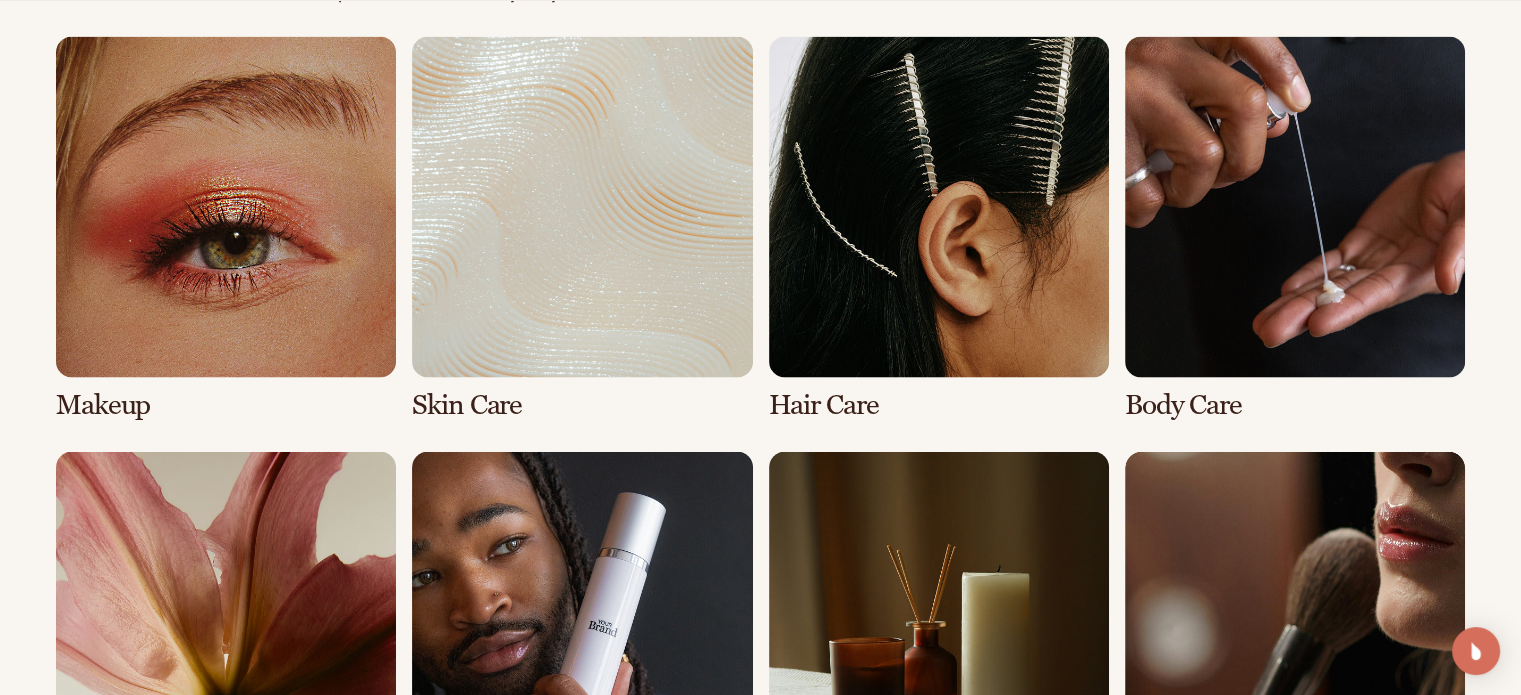 scroll, scrollTop: 3767, scrollLeft: 0, axis: vertical 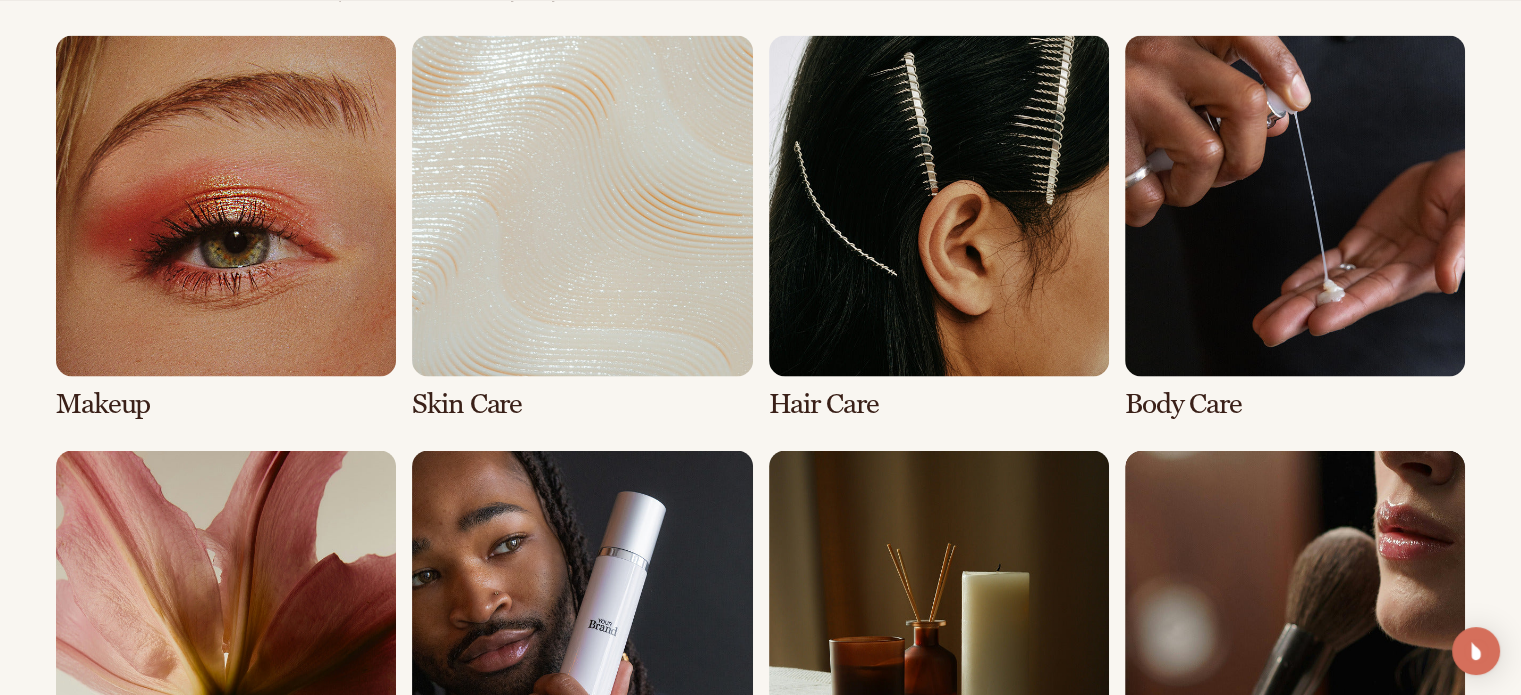 click at bounding box center (226, 226) 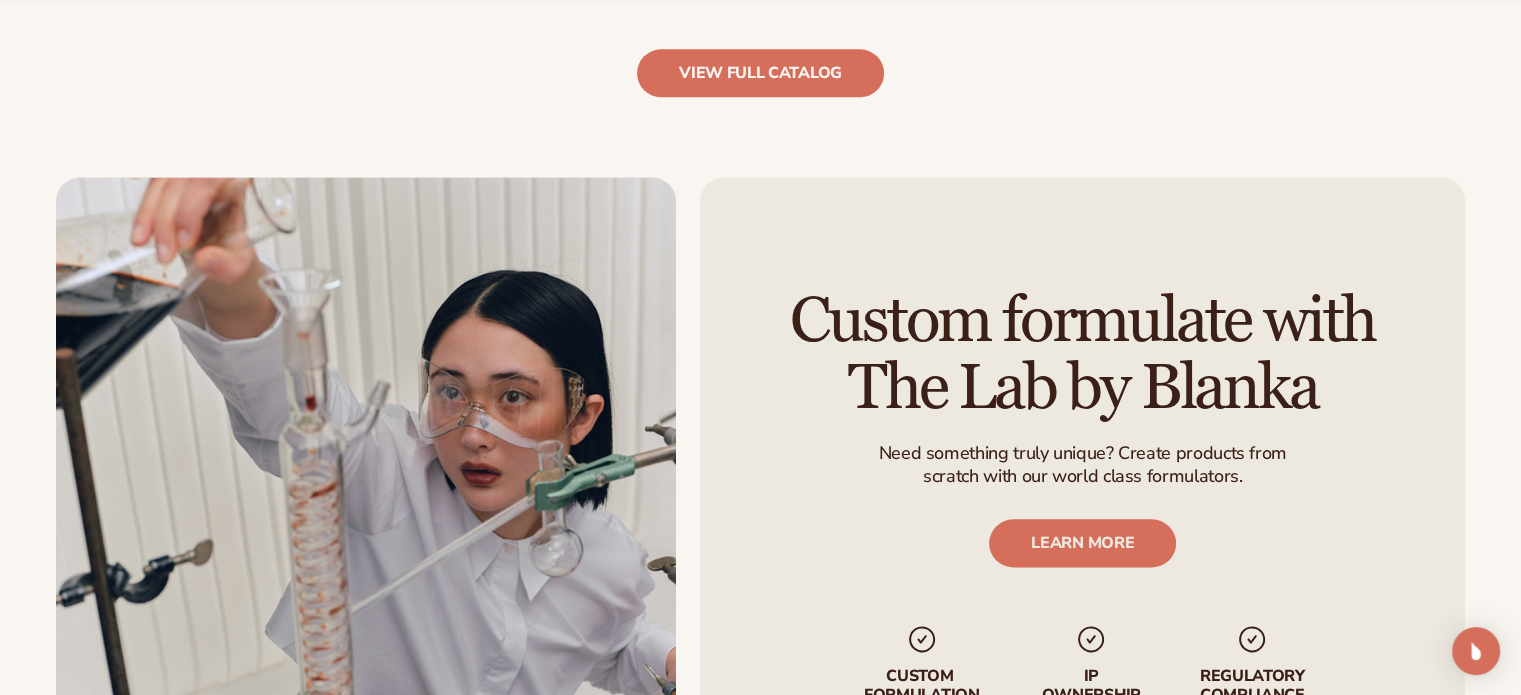 scroll, scrollTop: 2312, scrollLeft: 0, axis: vertical 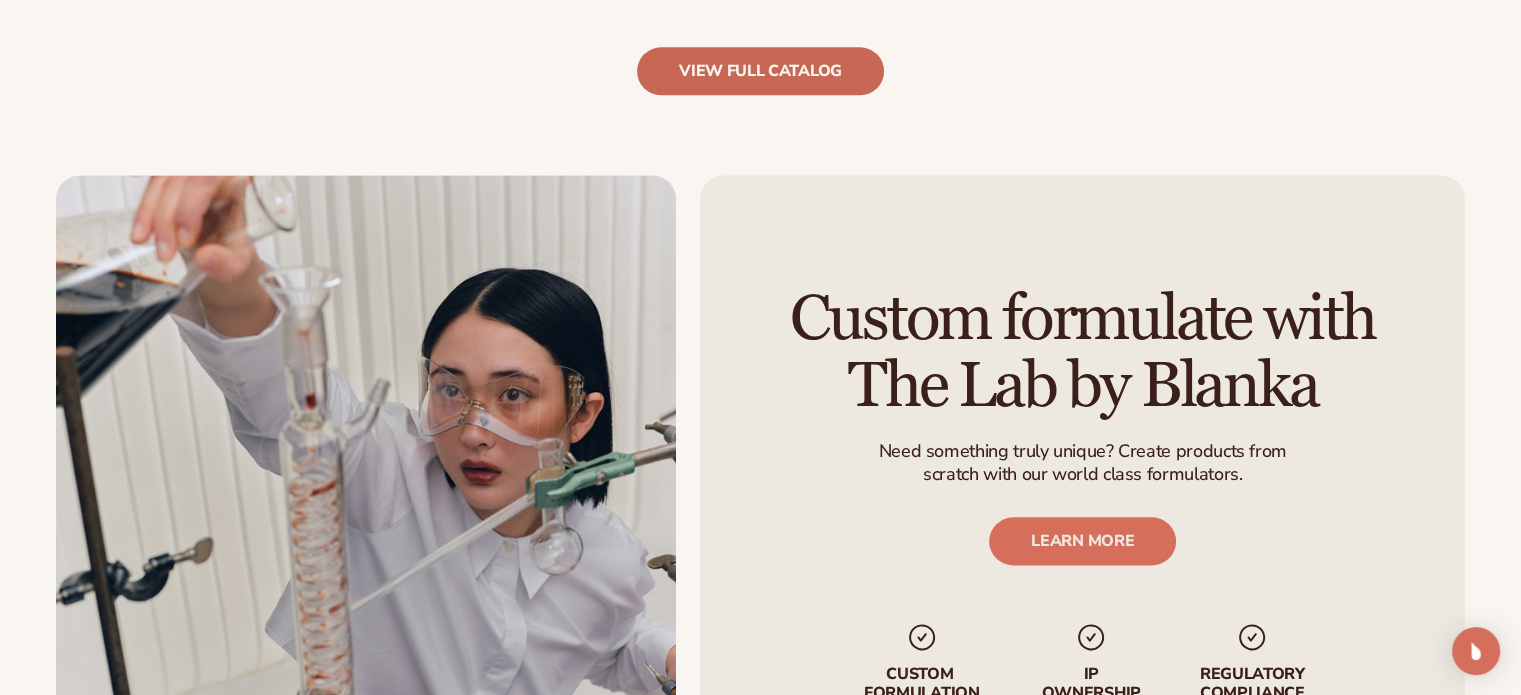click on "view full catalog" at bounding box center (760, 71) 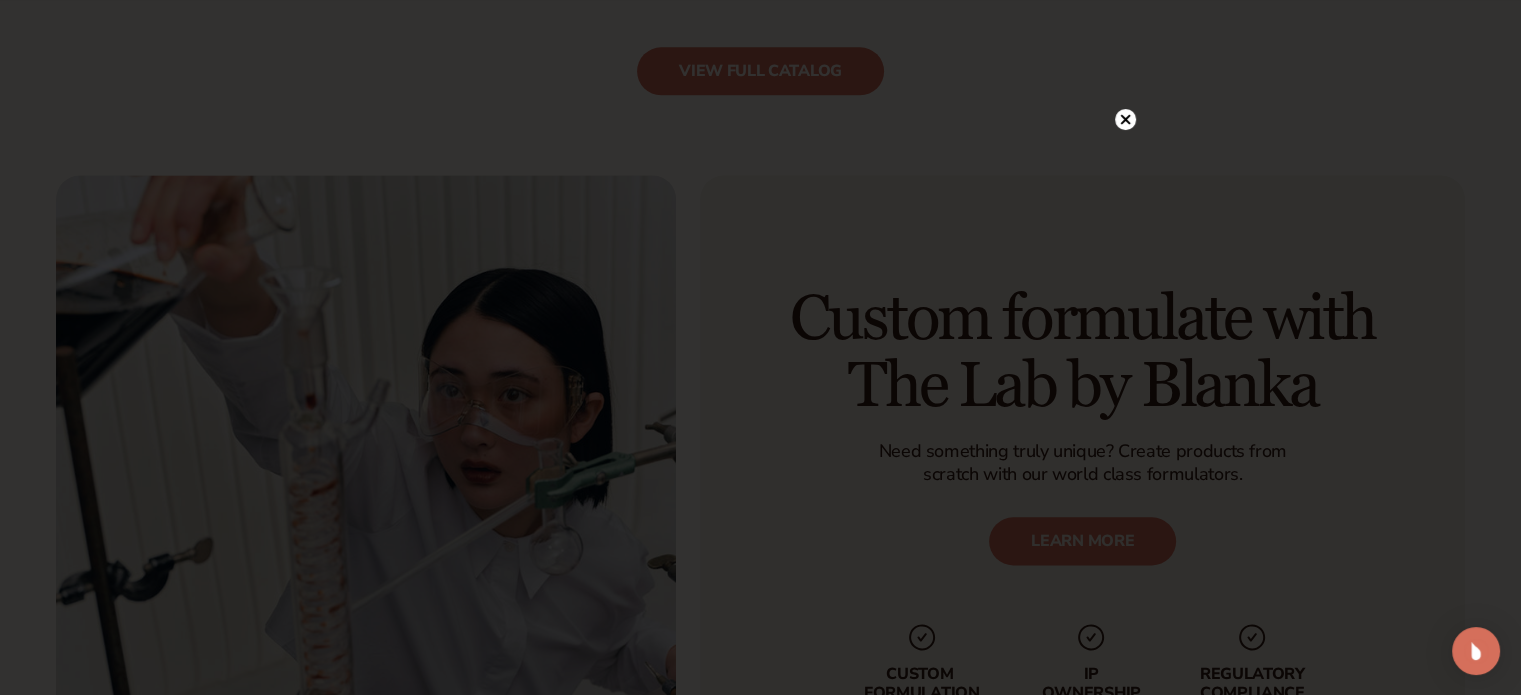 click 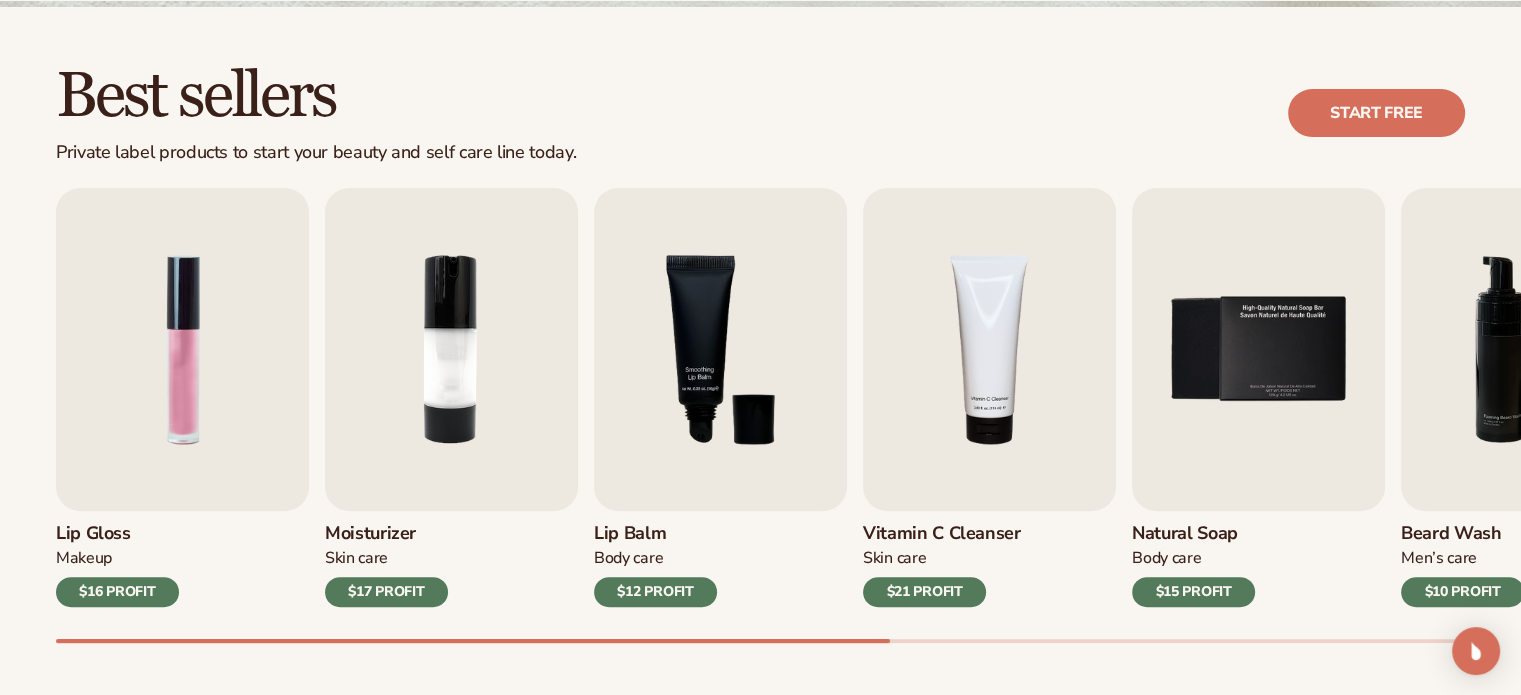 scroll, scrollTop: 536, scrollLeft: 0, axis: vertical 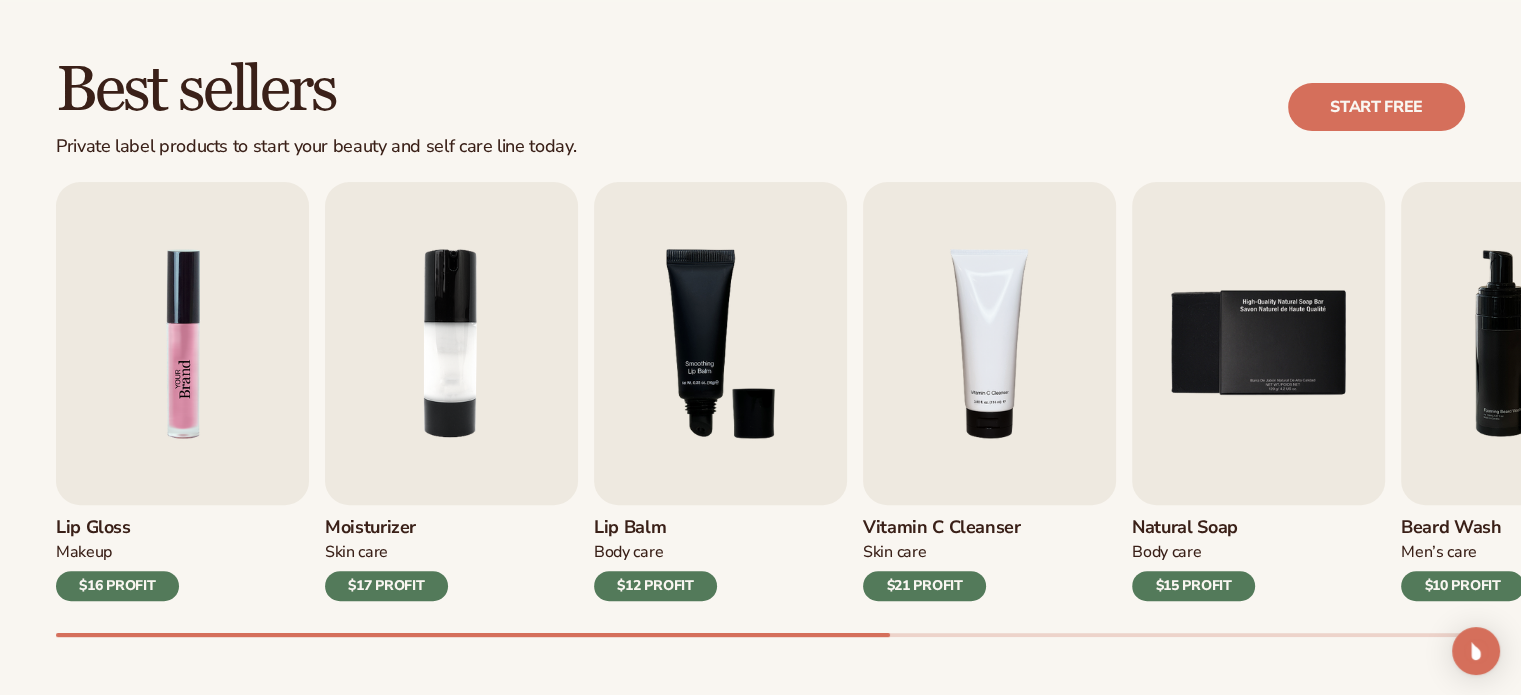 click at bounding box center [182, 343] 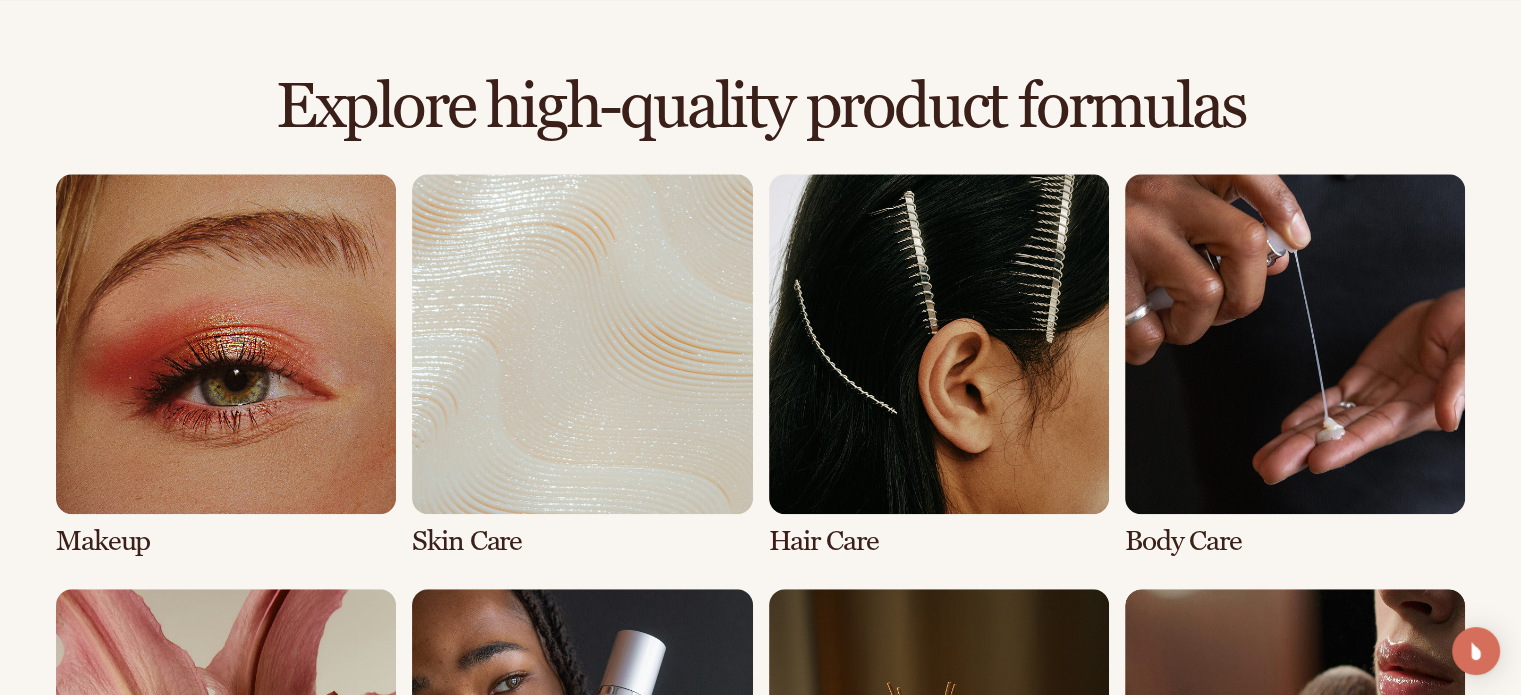 scroll, scrollTop: 1643, scrollLeft: 0, axis: vertical 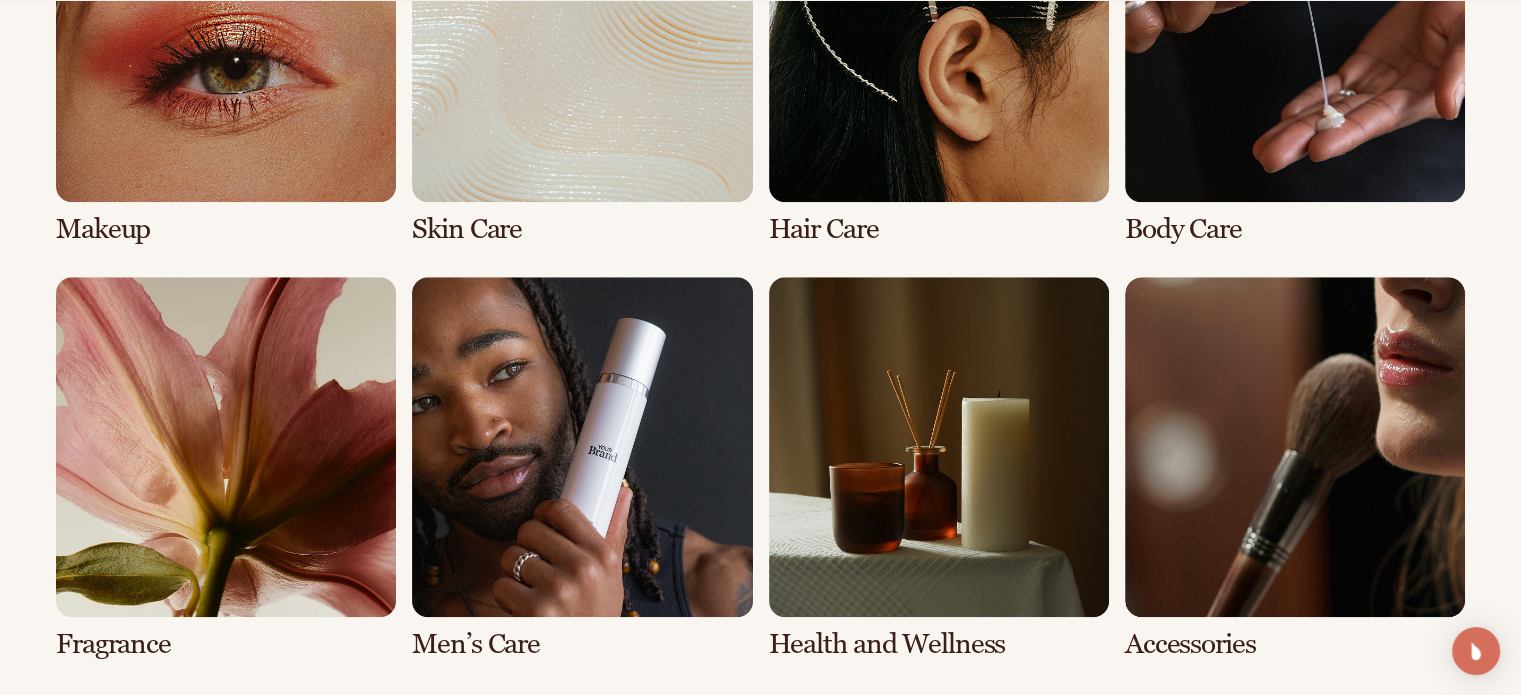 click at bounding box center (226, 53) 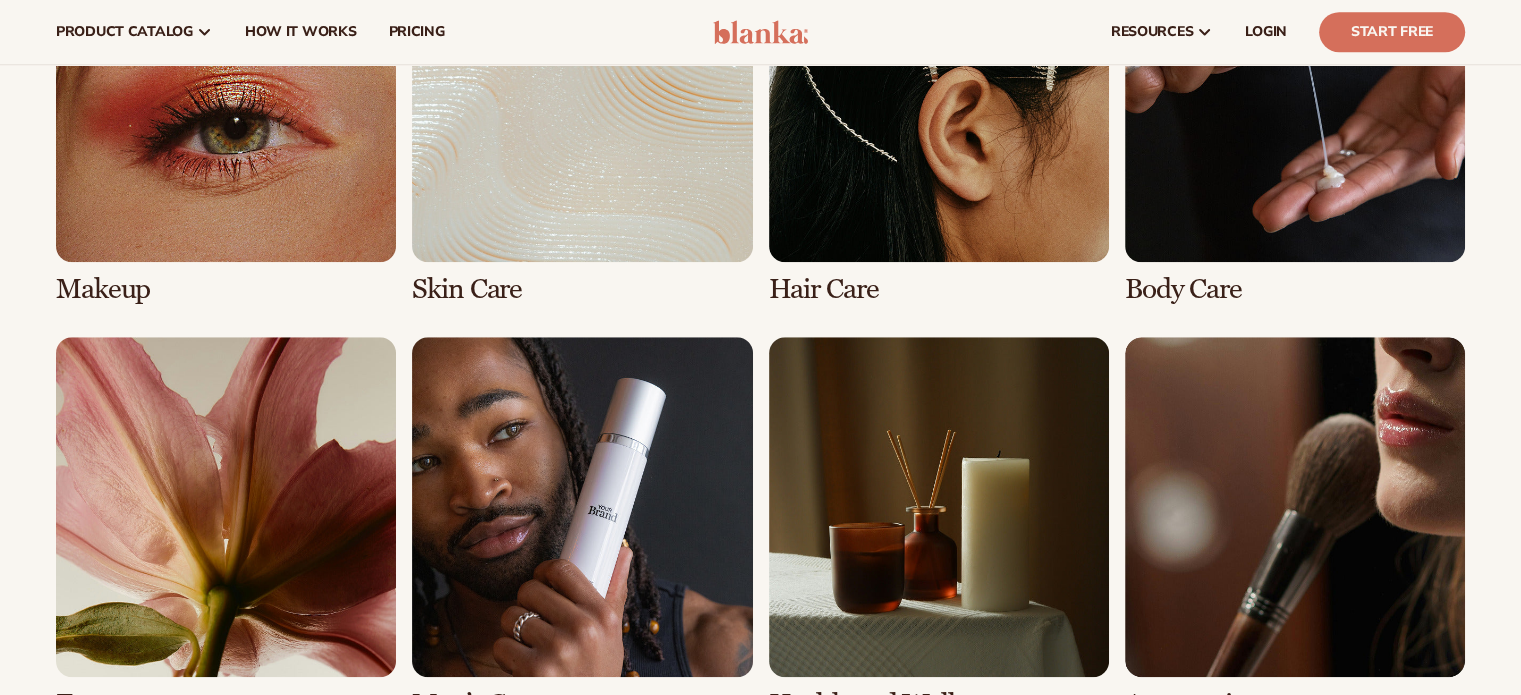 scroll, scrollTop: 1450, scrollLeft: 0, axis: vertical 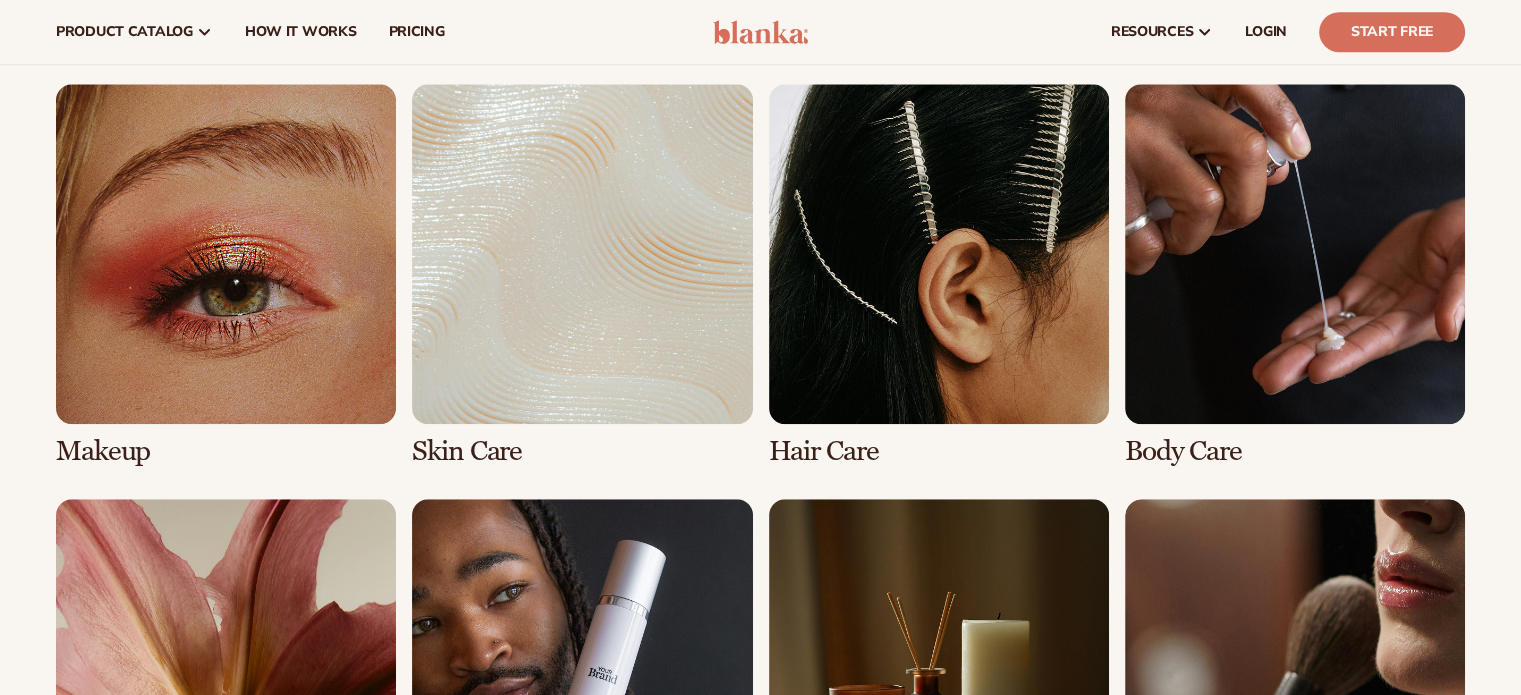 click at bounding box center (582, 275) 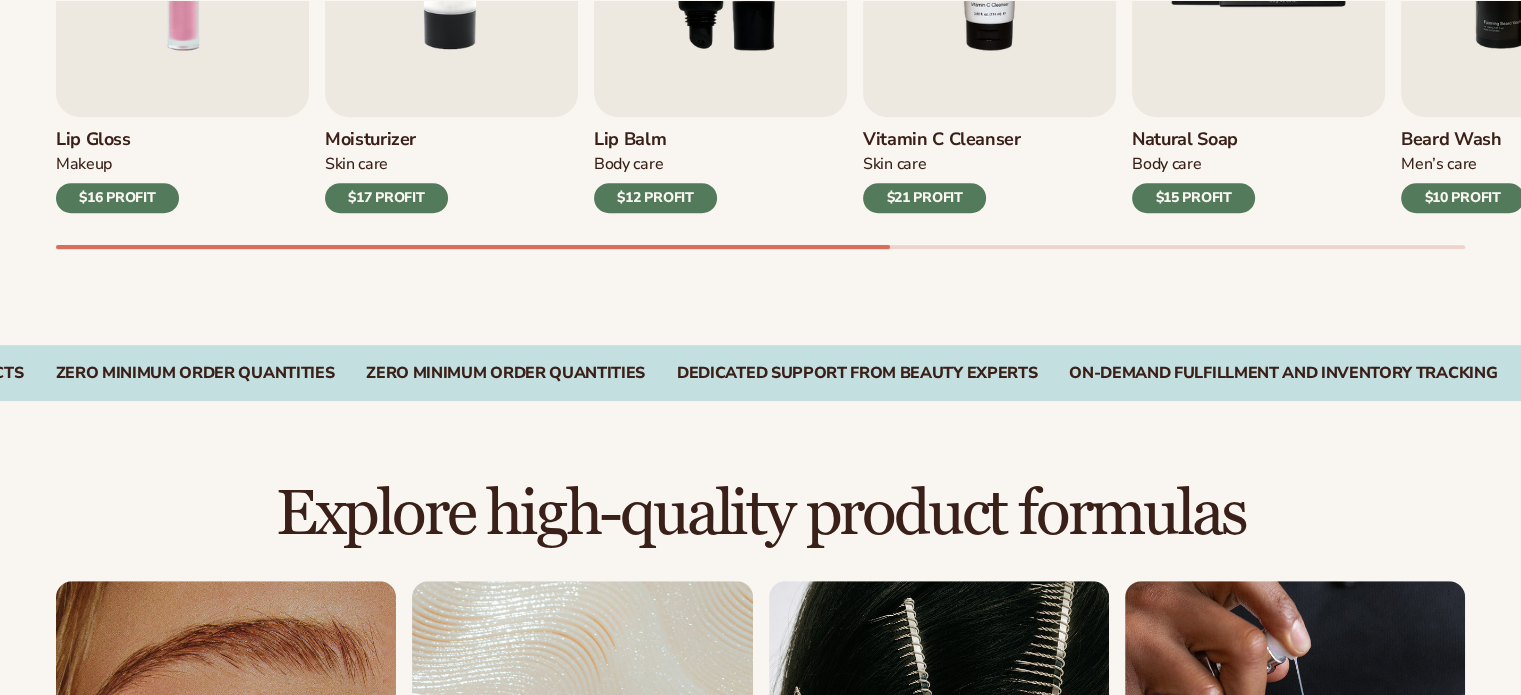 scroll, scrollTop: 1282, scrollLeft: 0, axis: vertical 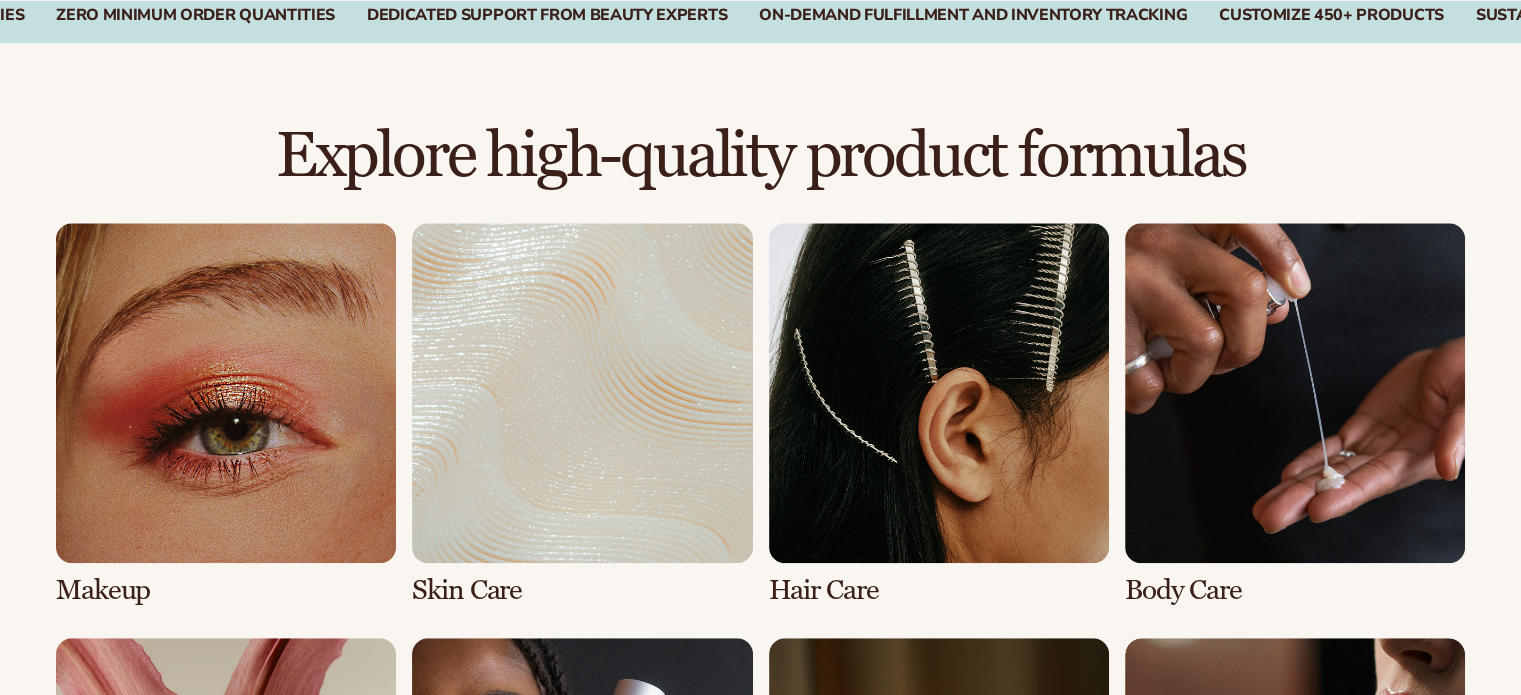 click at bounding box center [582, 414] 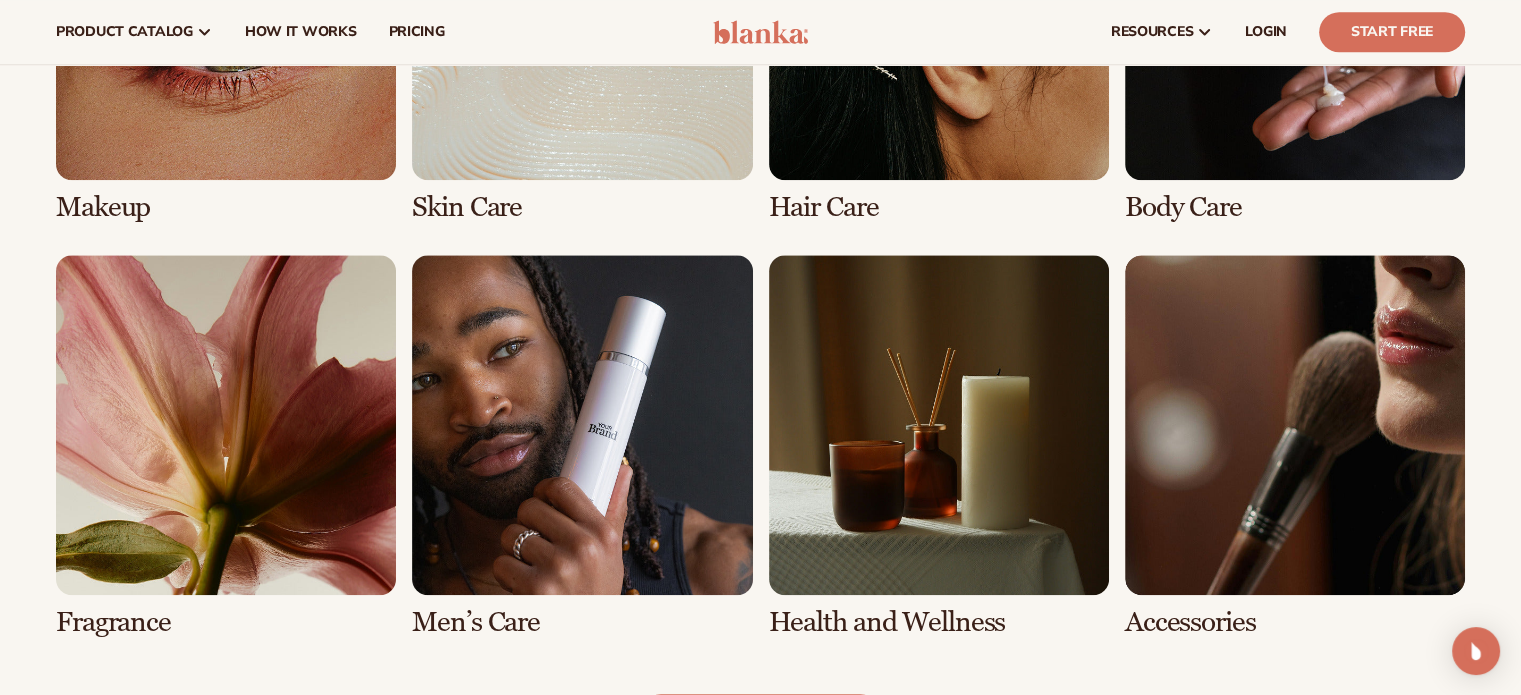 scroll, scrollTop: 1605, scrollLeft: 0, axis: vertical 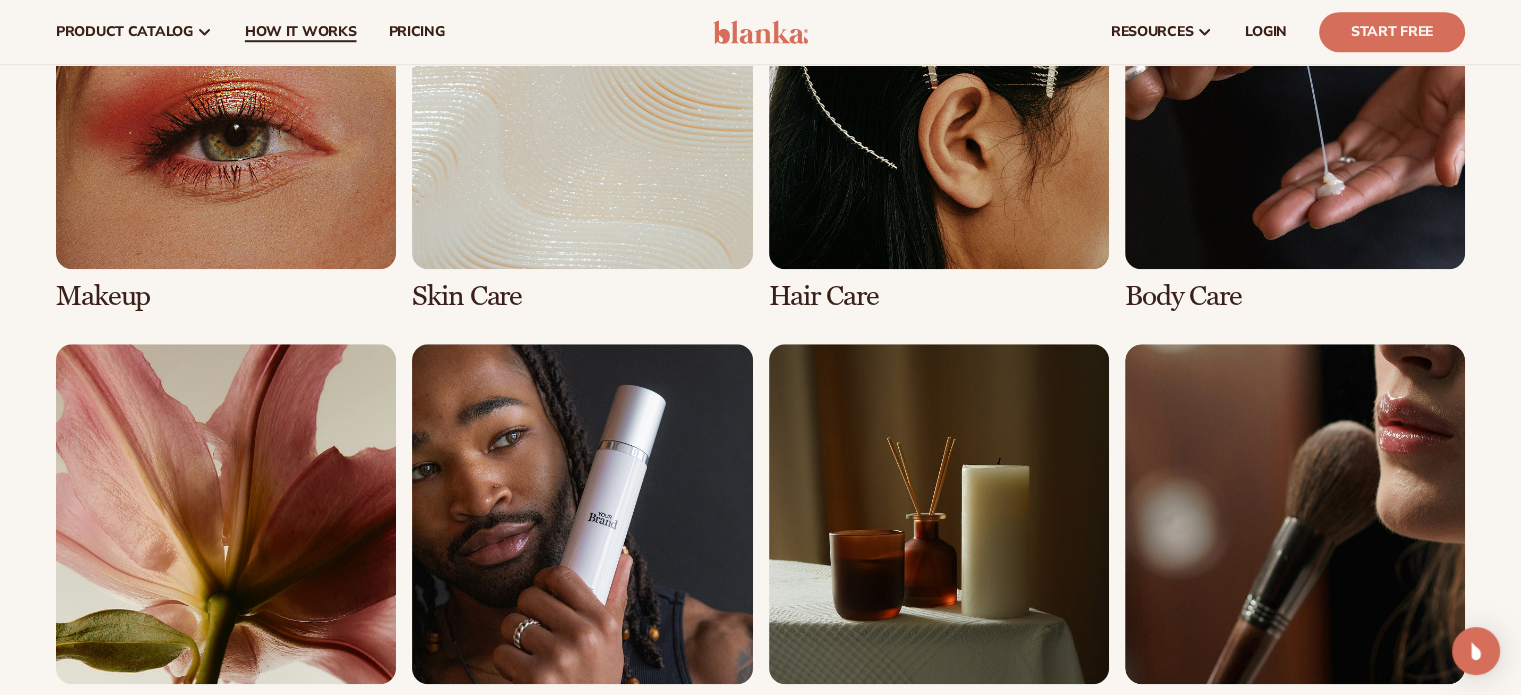click on "How It Works" at bounding box center (301, 32) 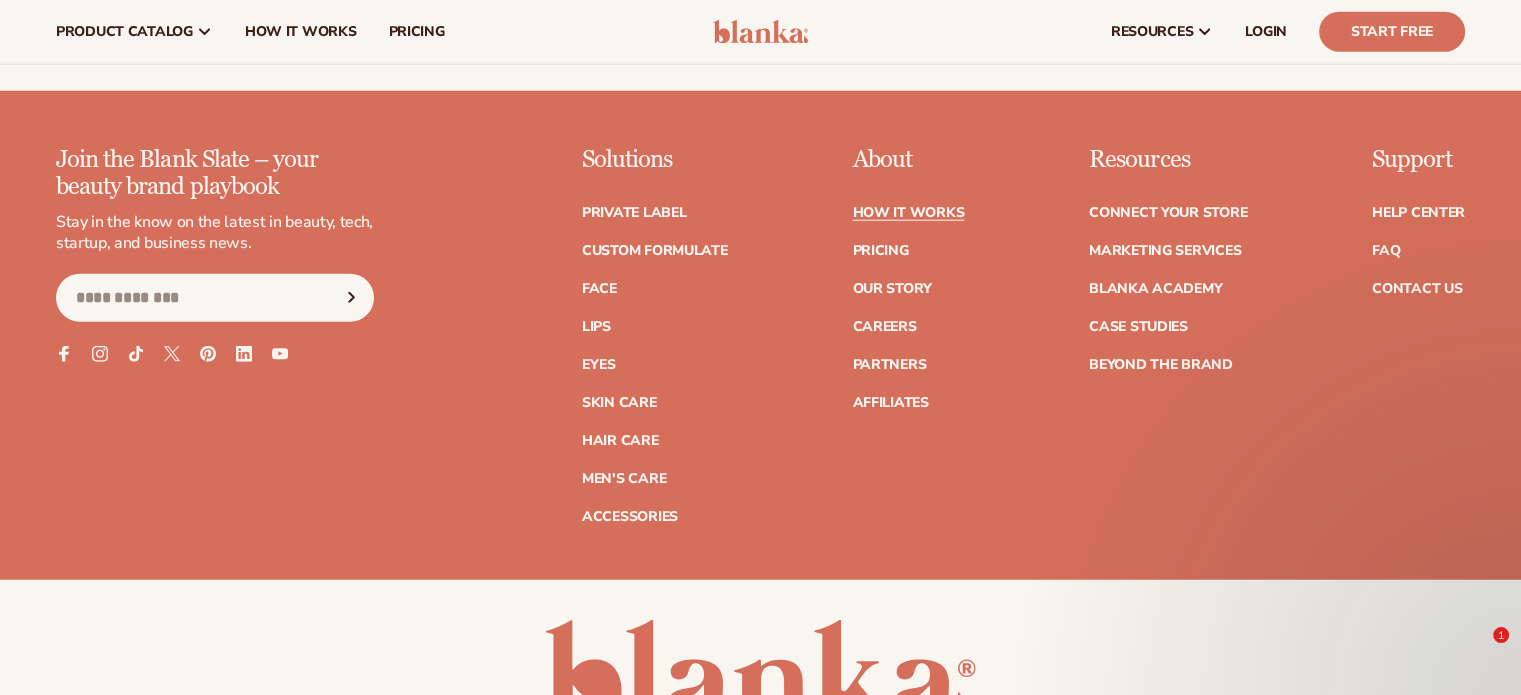 scroll, scrollTop: 4315, scrollLeft: 0, axis: vertical 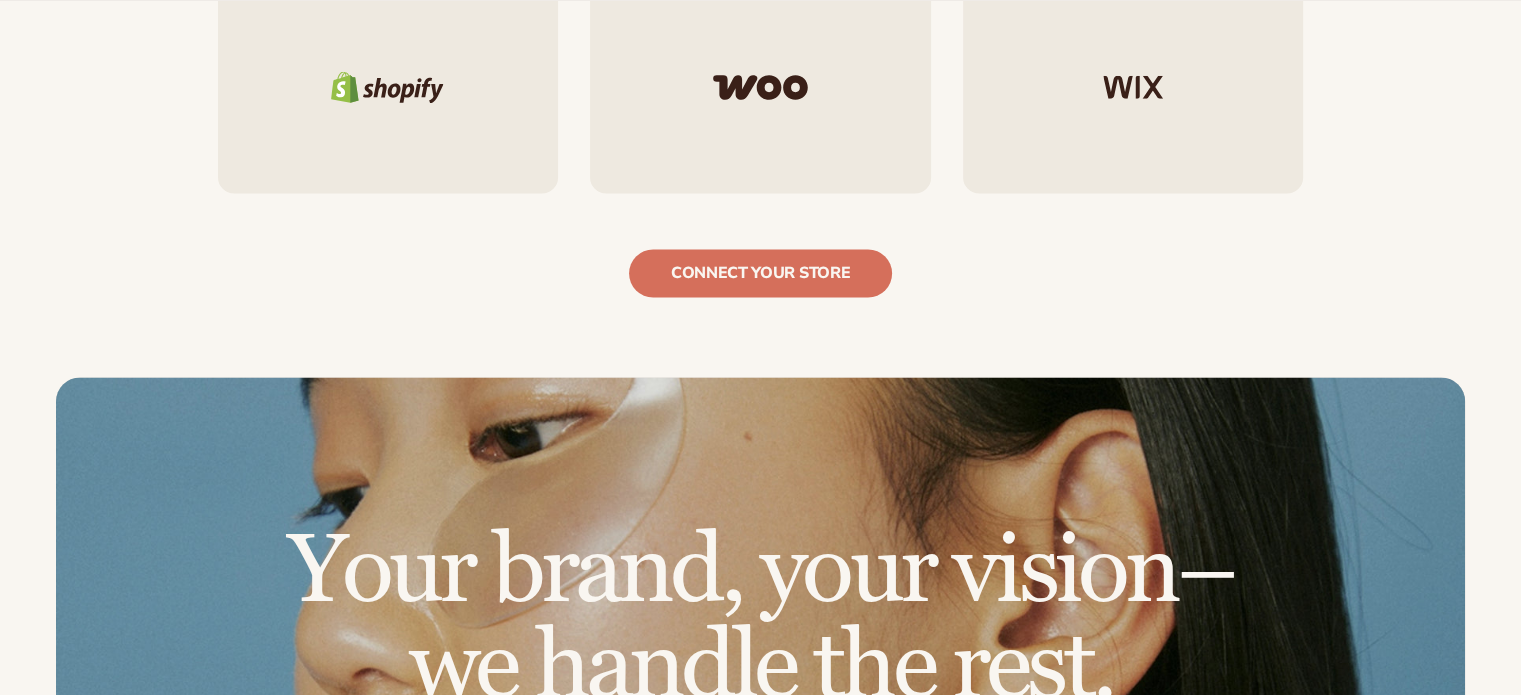 click at bounding box center (388, 87) 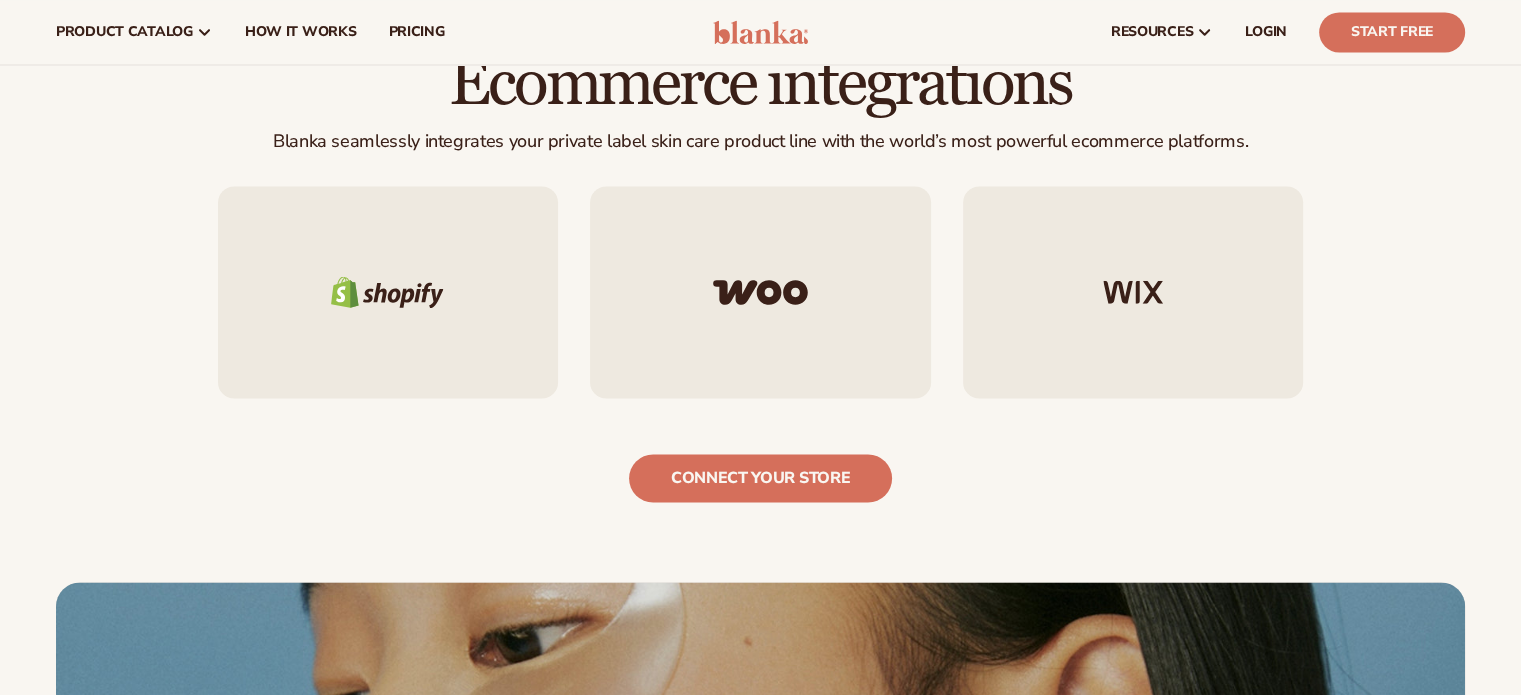 click at bounding box center (387, 292) 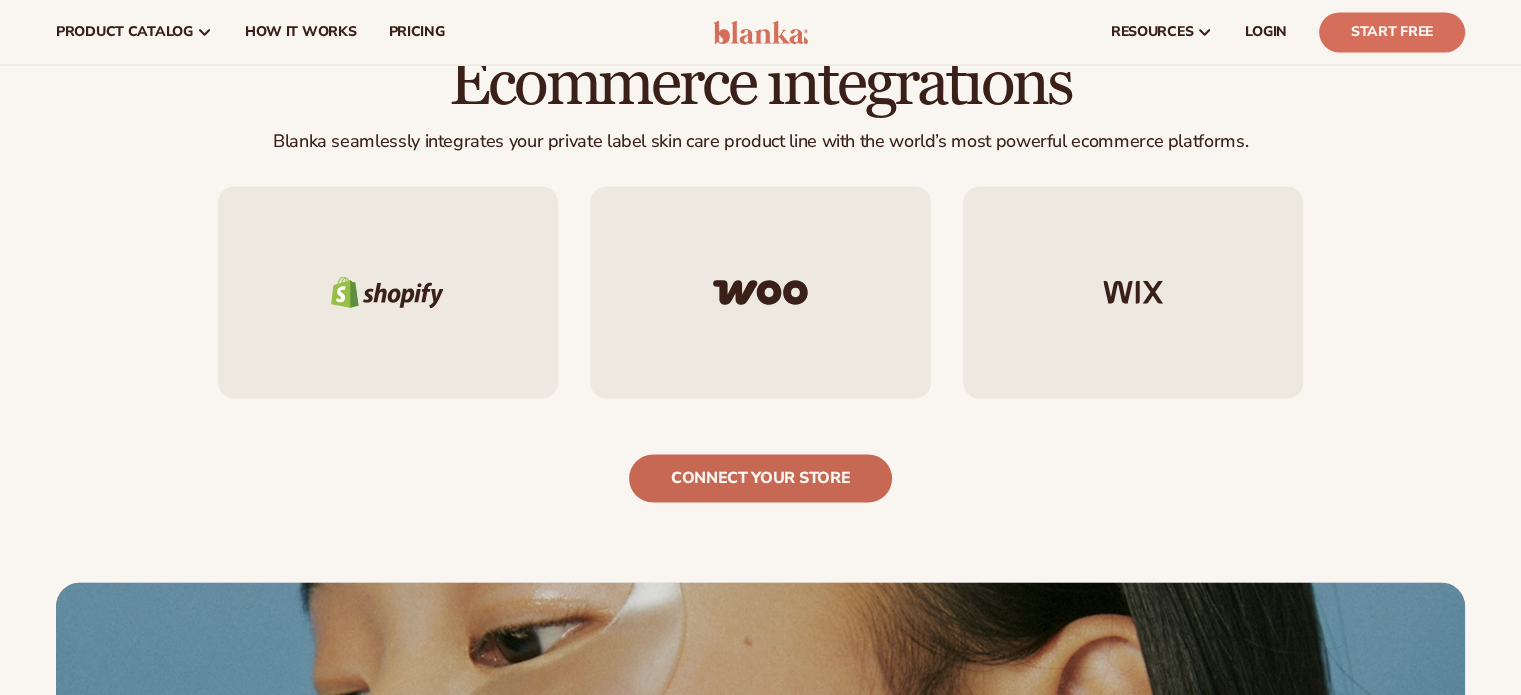 click on "connect your store" at bounding box center (760, 478) 